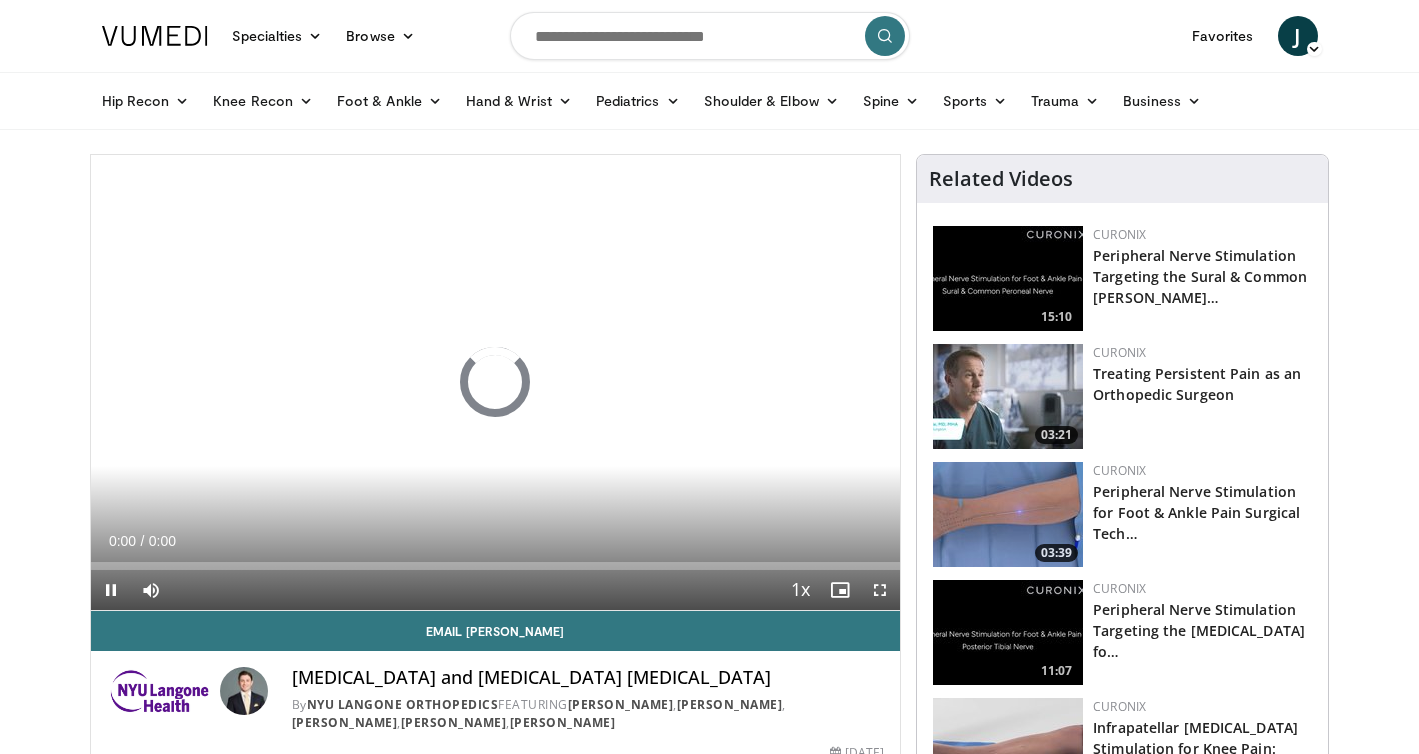 scroll, scrollTop: 0, scrollLeft: 0, axis: both 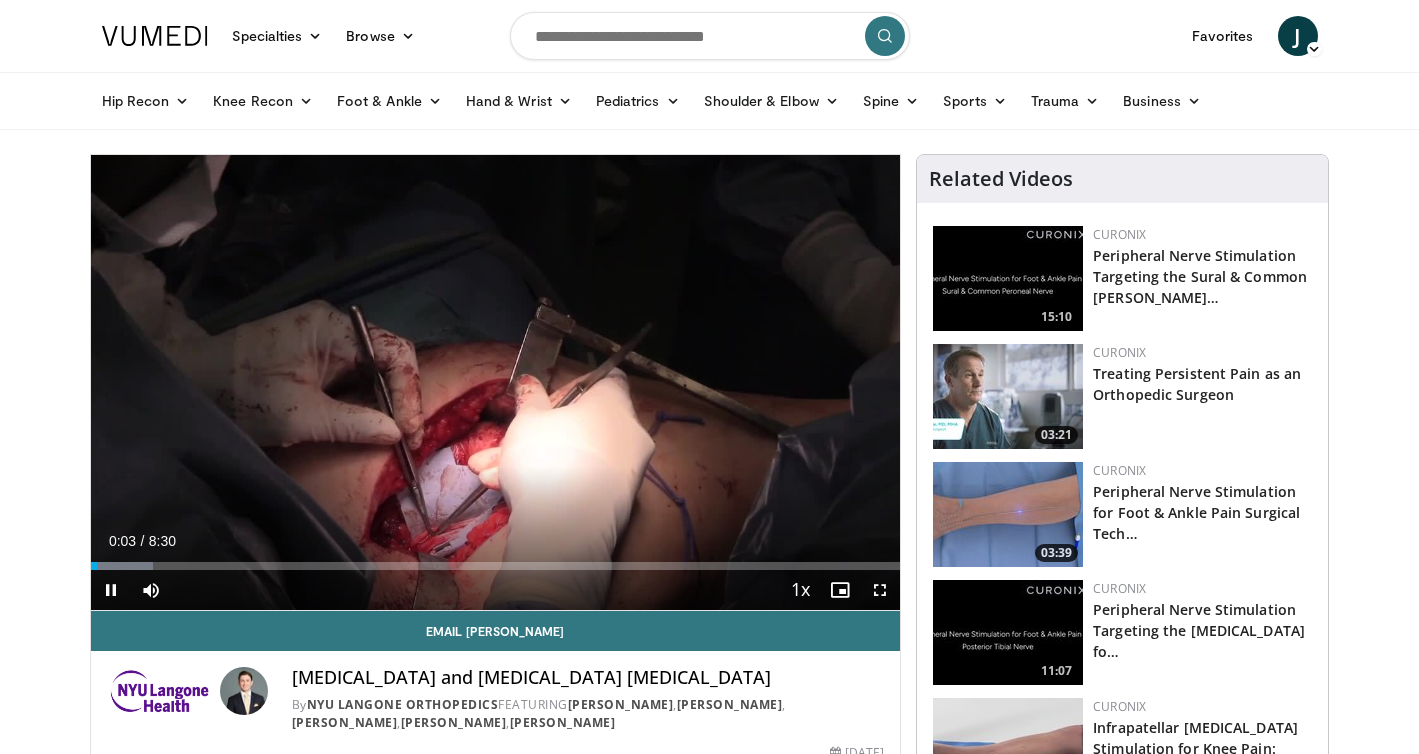 click on "+" at bounding box center (189, 620) 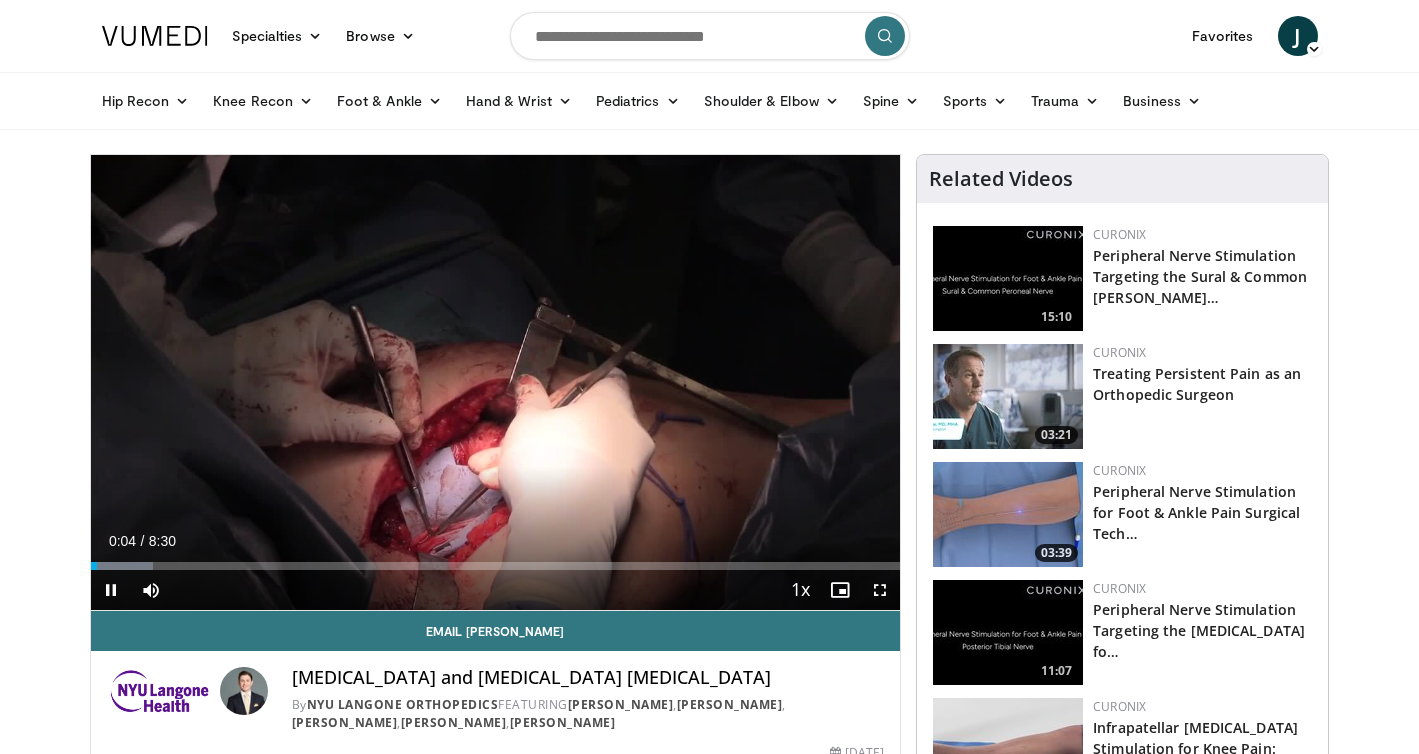 click on "+" at bounding box center (189, 620) 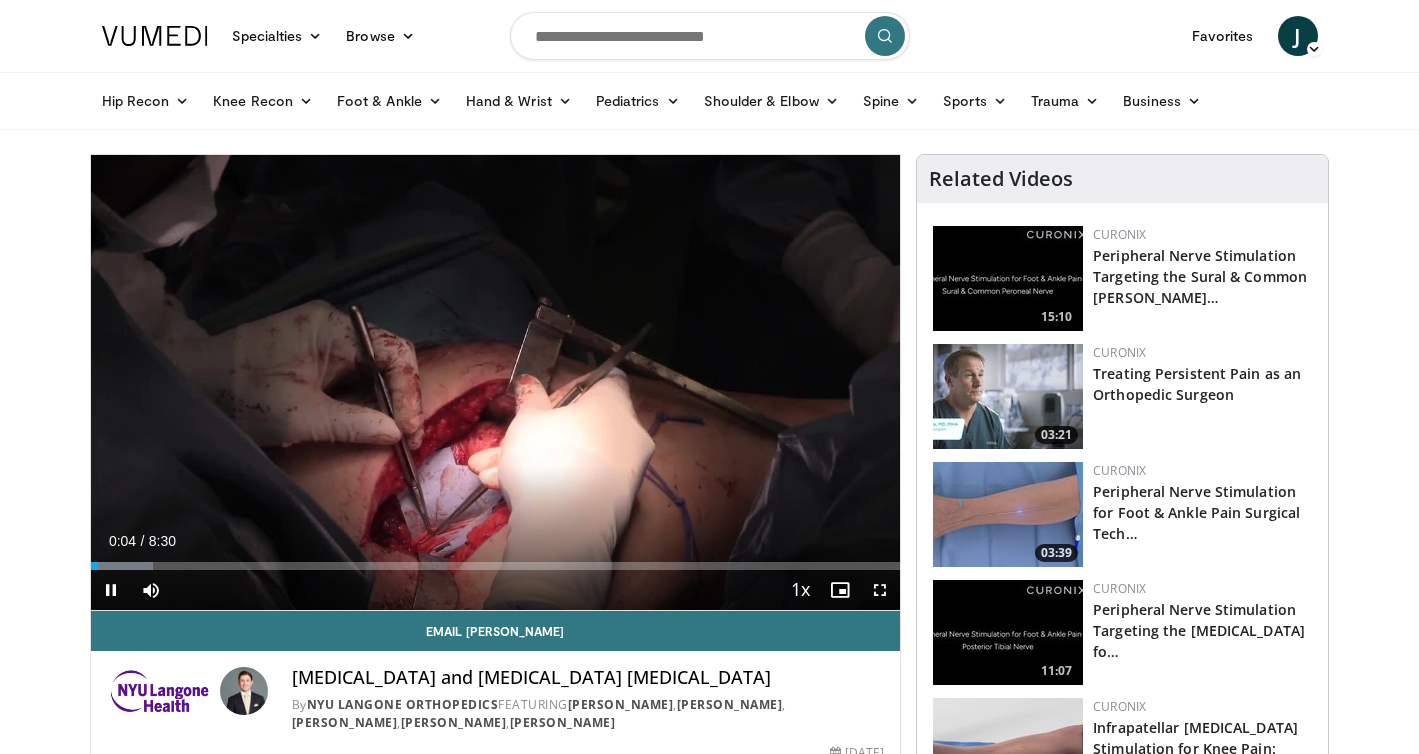 click on "+" at bounding box center (189, 620) 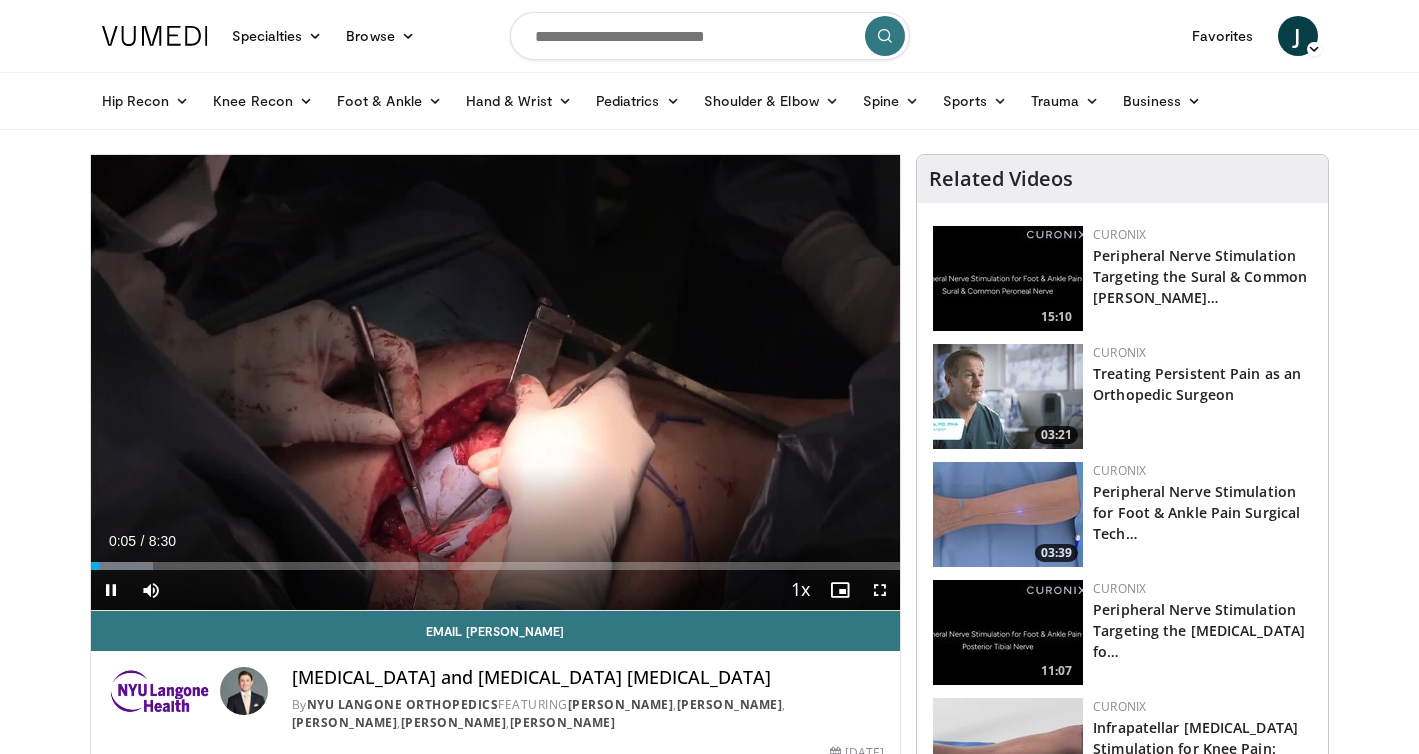 click on "+" at bounding box center (189, 620) 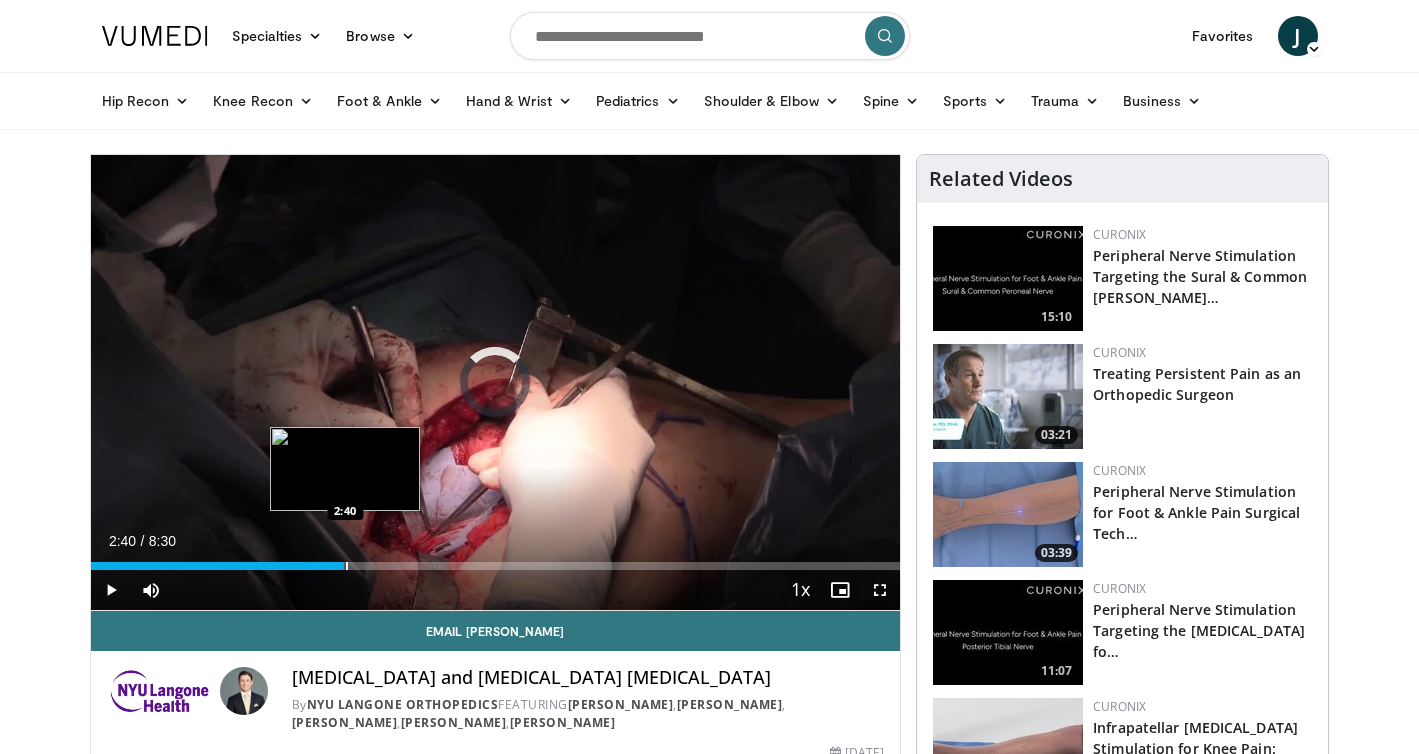 click on "Loaded :  9.70% 0:08 2:40" at bounding box center [496, 566] 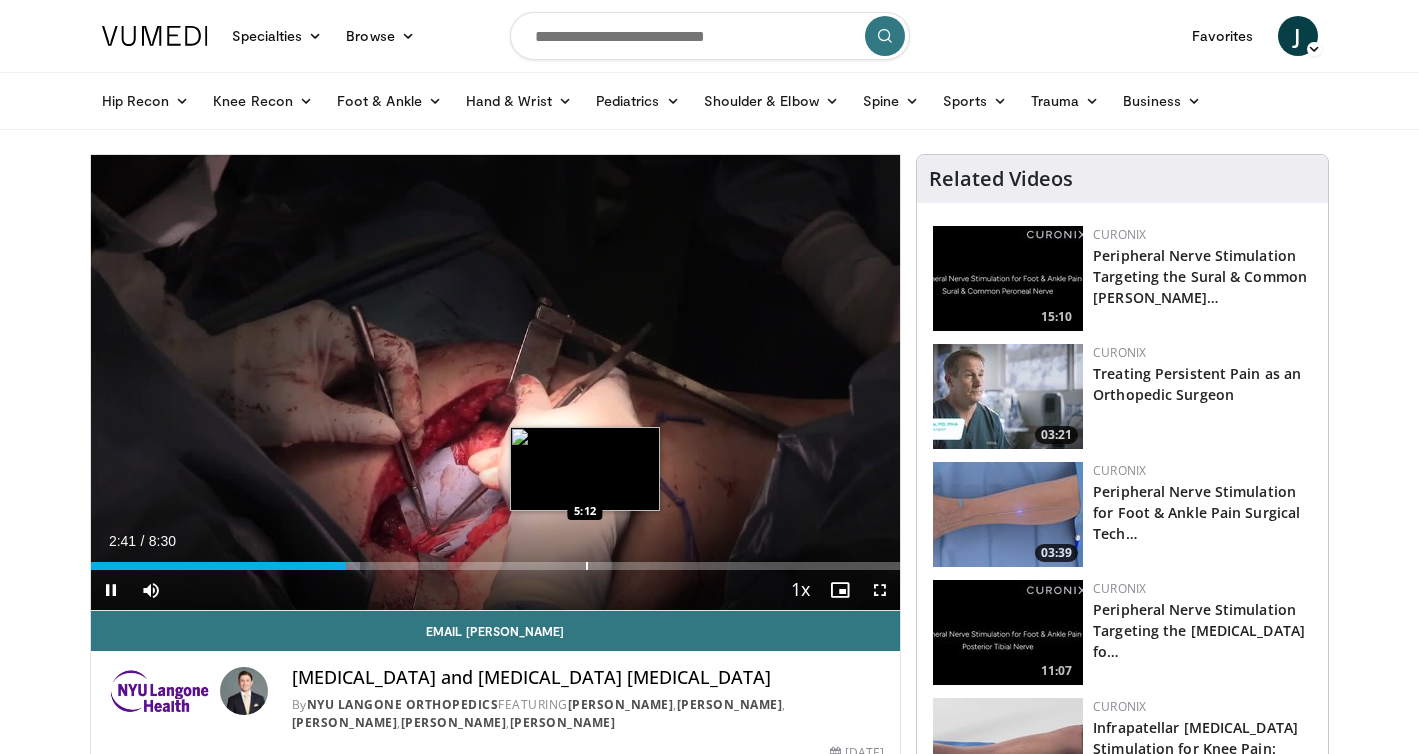 click on "10 seconds
Tap to unmute" at bounding box center (496, 382) 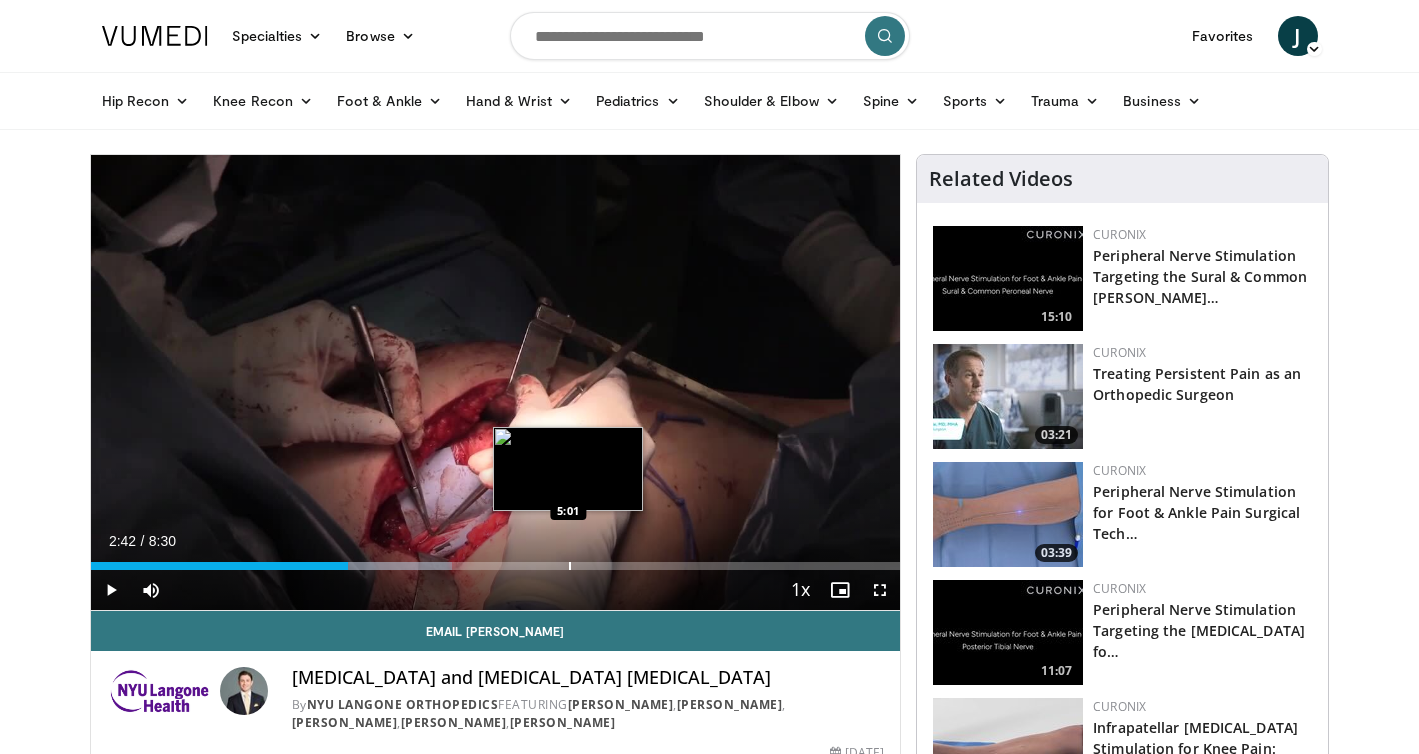 click on "Loaded :  44.66% 2:42 5:01" at bounding box center (496, 560) 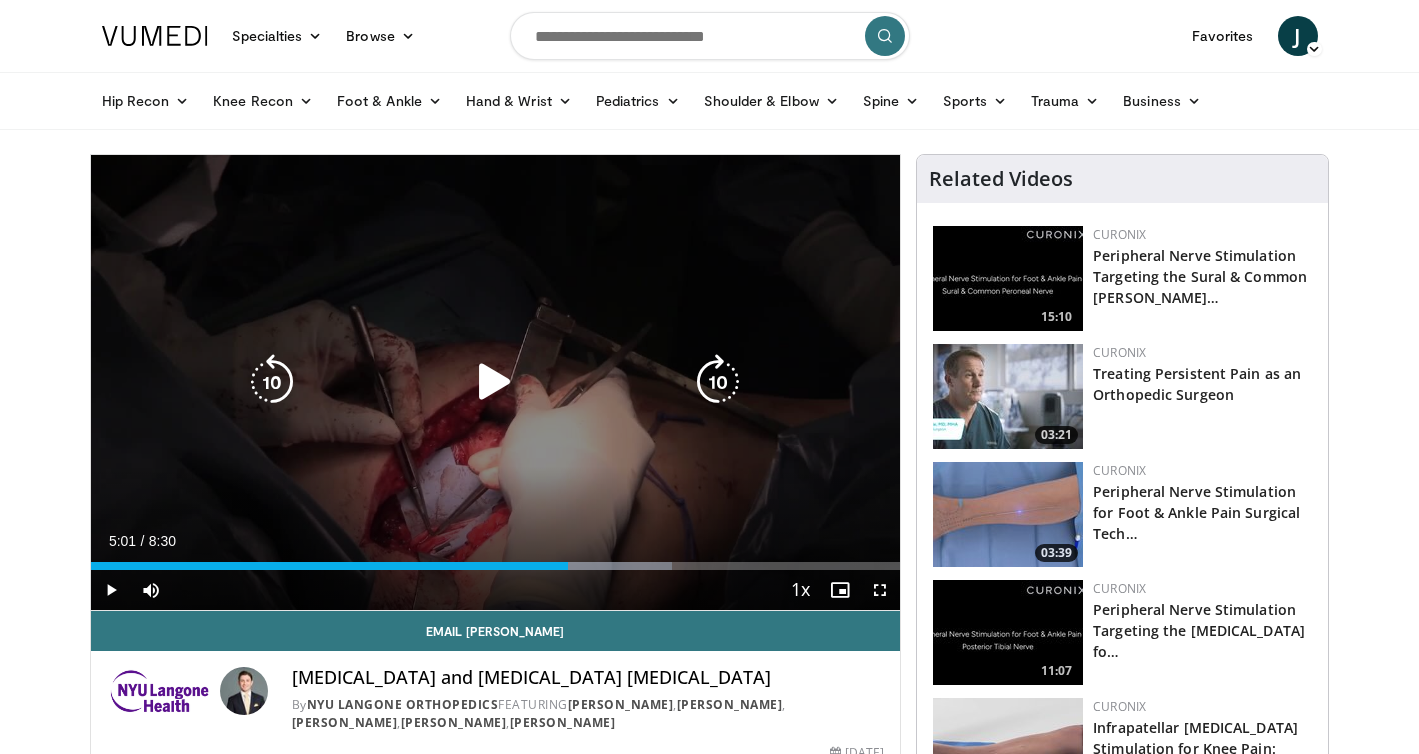 click at bounding box center [495, 382] 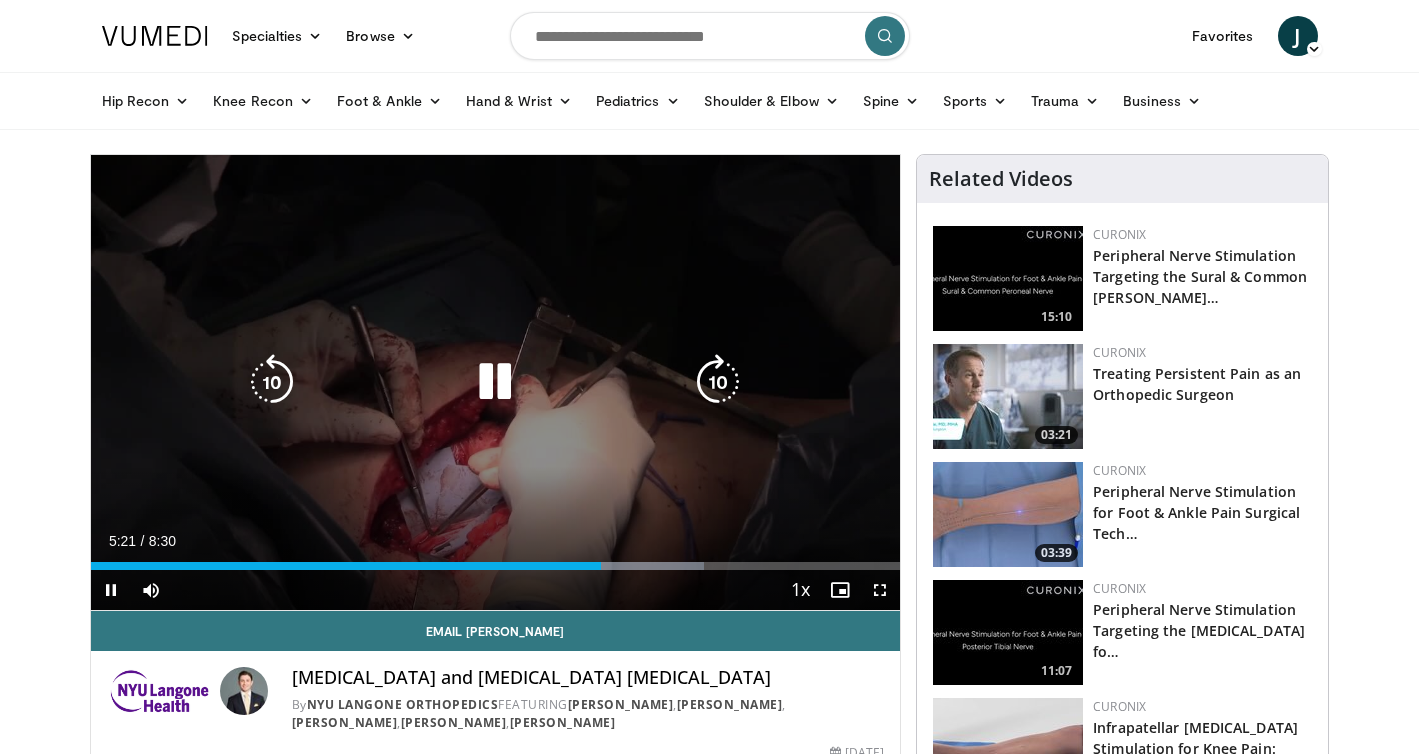 click at bounding box center (272, 382) 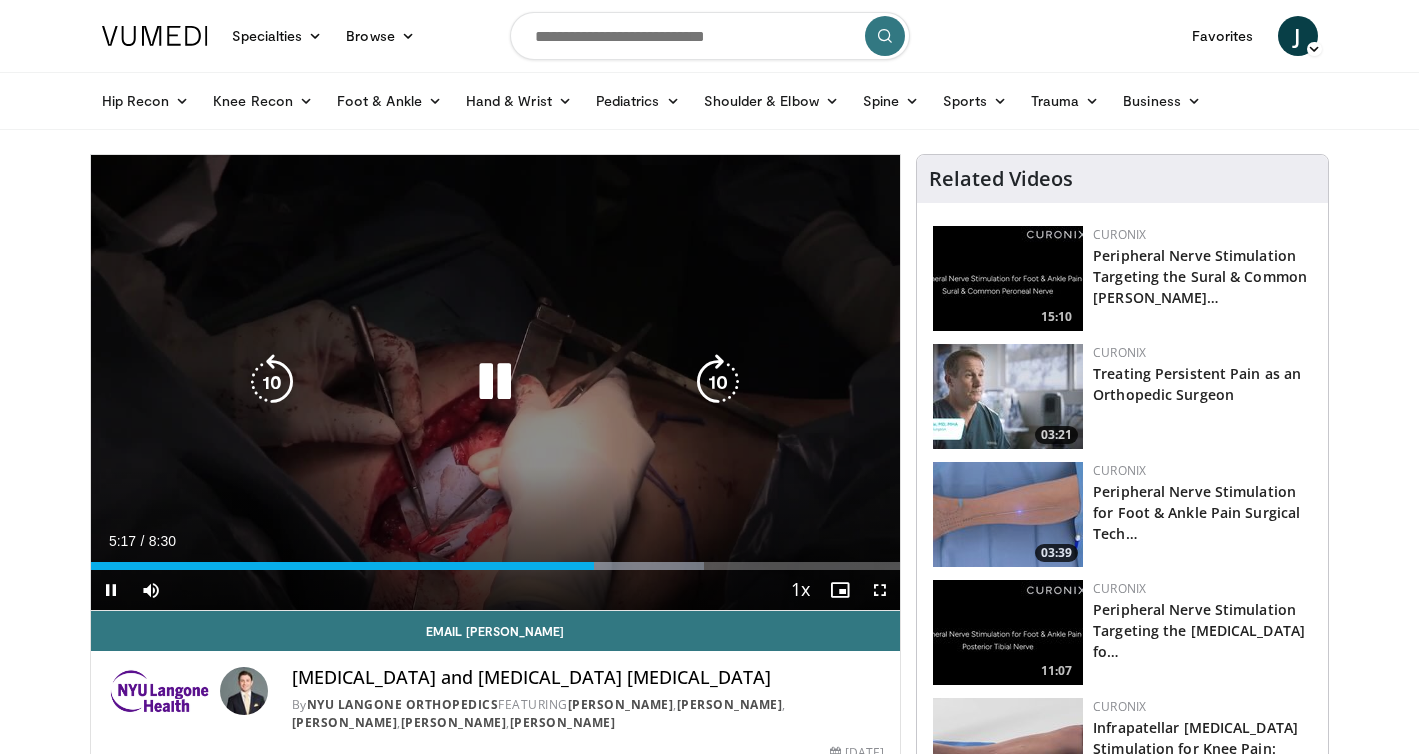 click at bounding box center (272, 382) 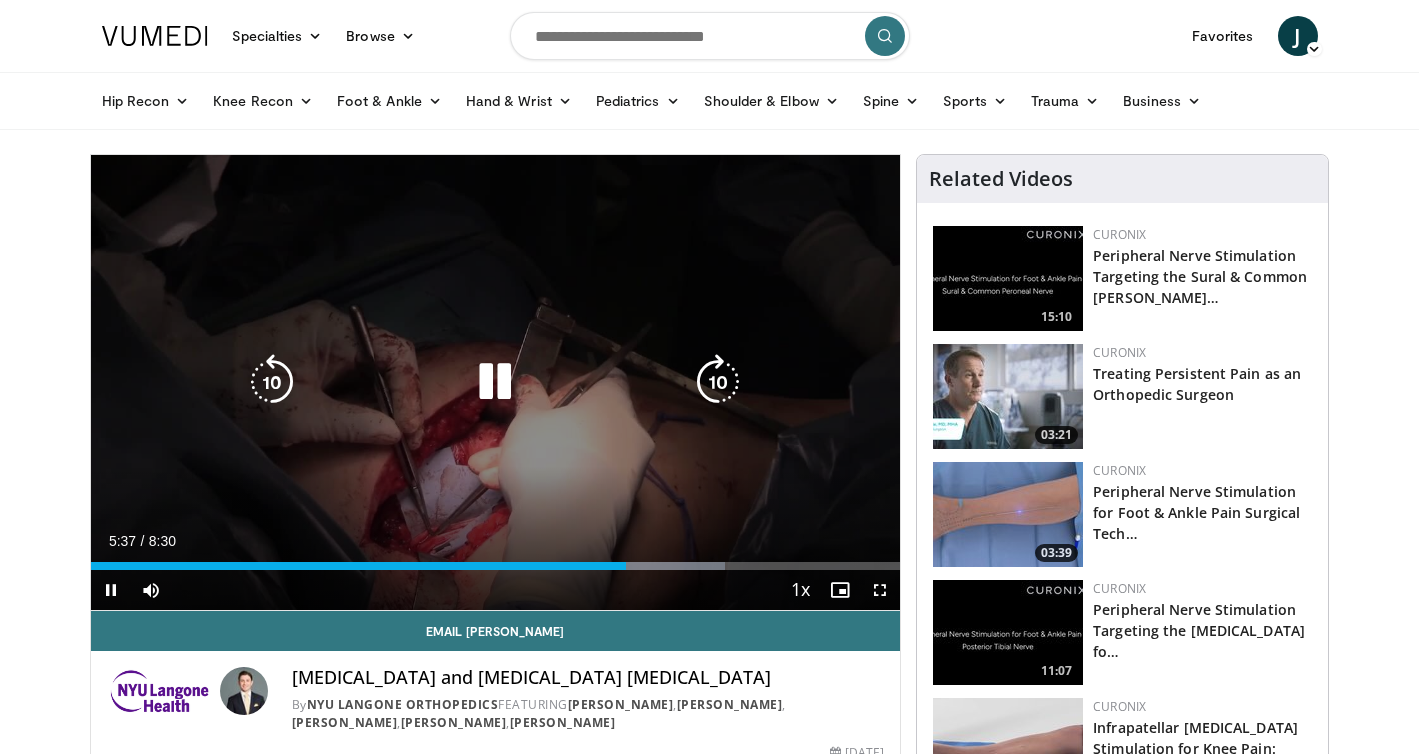 click at bounding box center [718, 382] 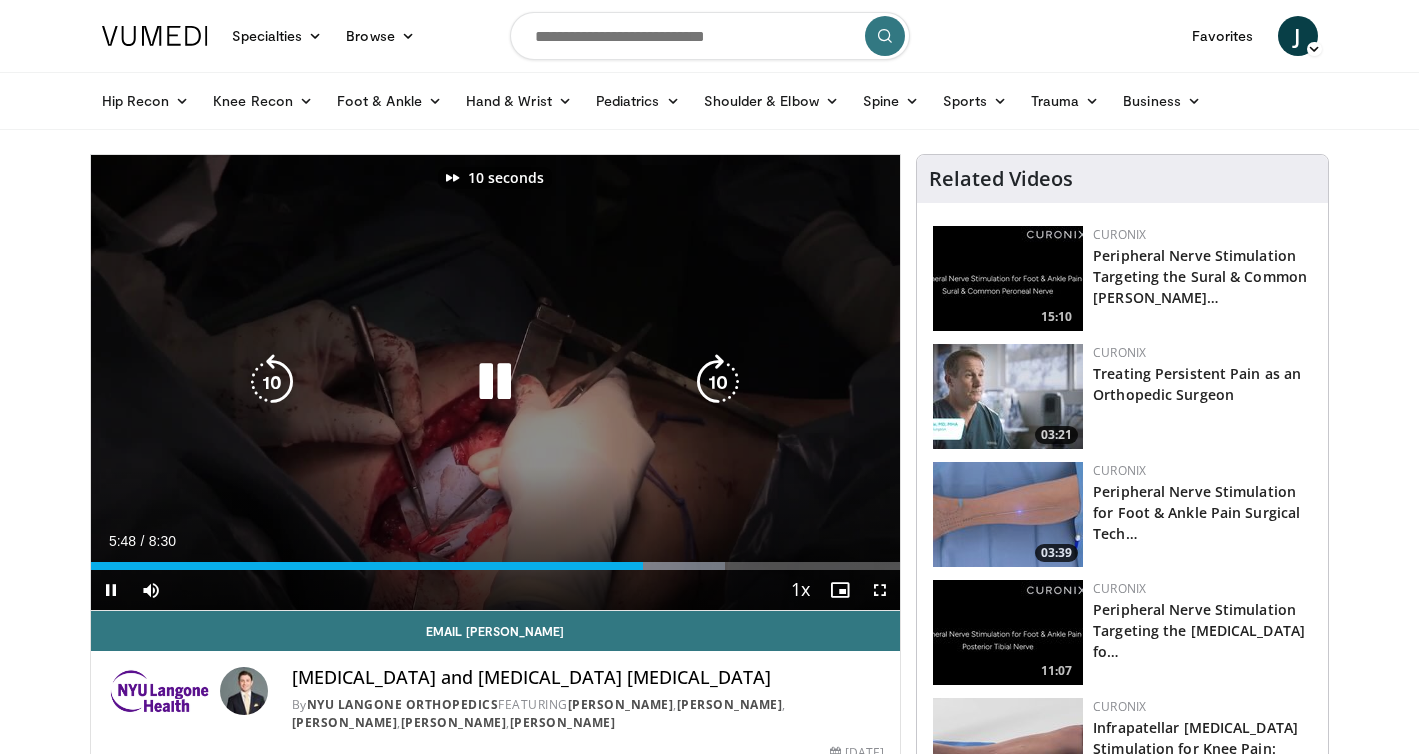 click at bounding box center [718, 382] 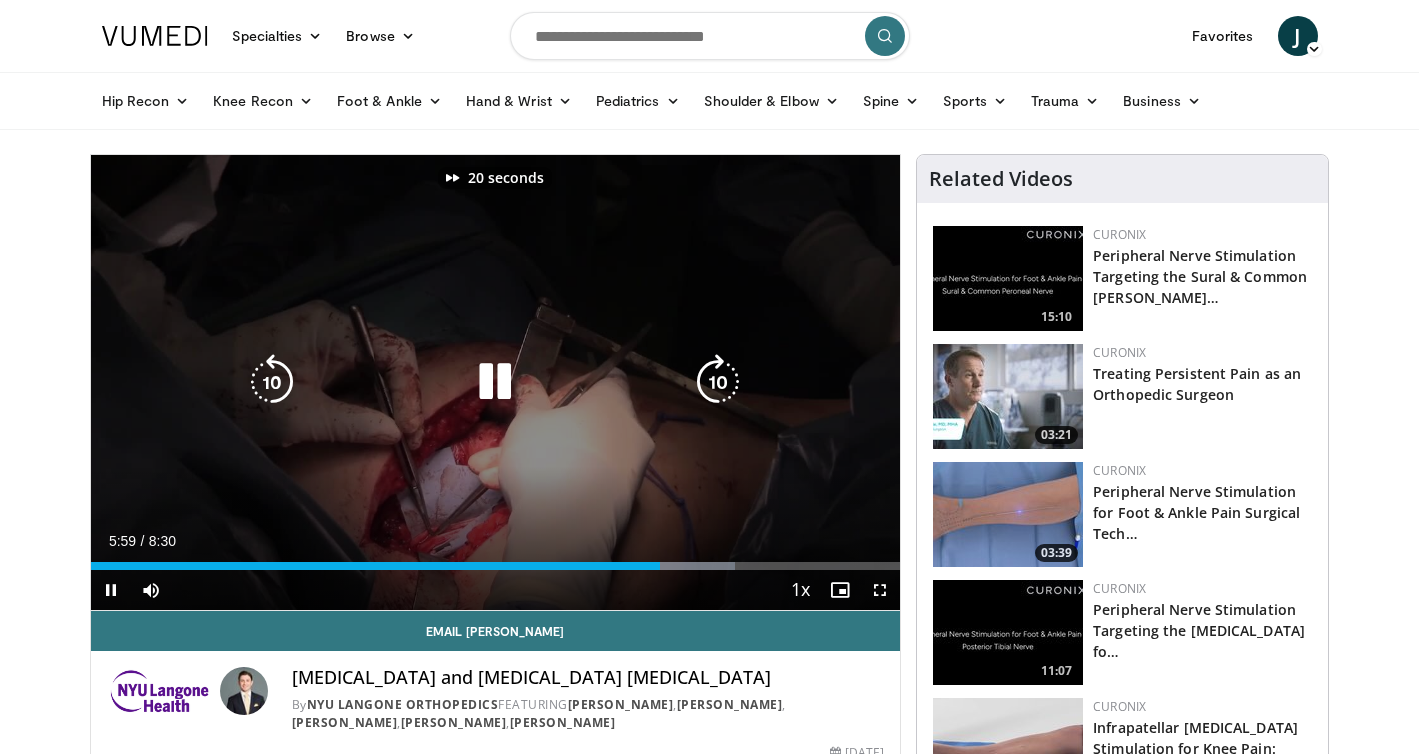 click at bounding box center (718, 382) 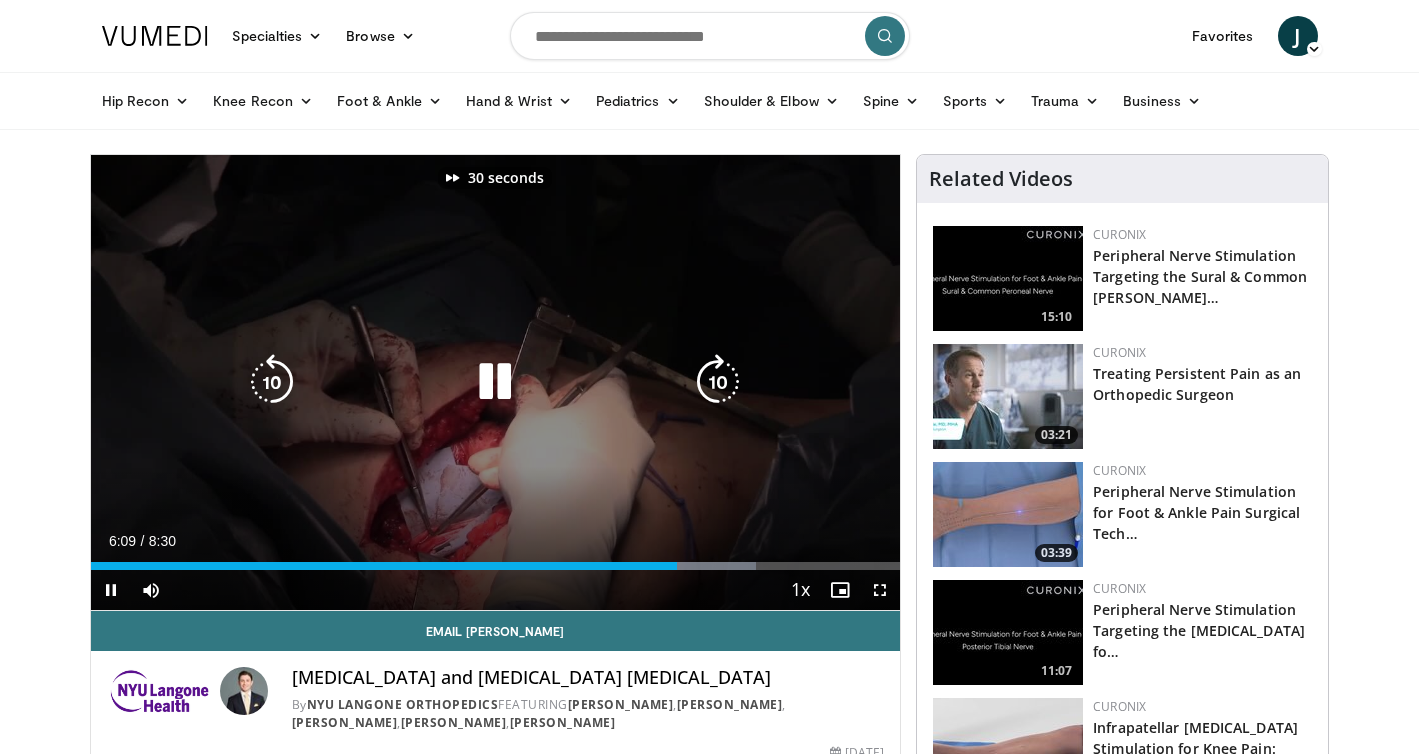 click at bounding box center [718, 382] 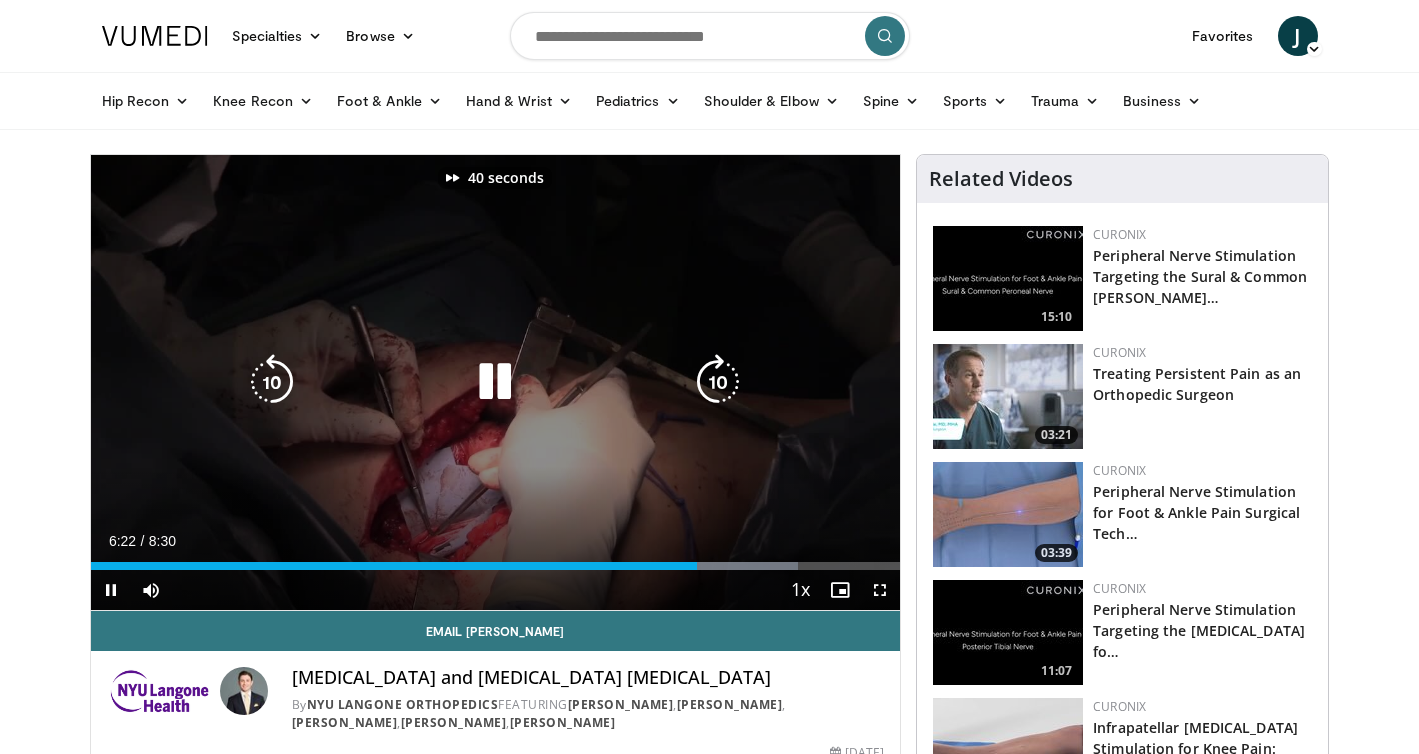 click at bounding box center (718, 382) 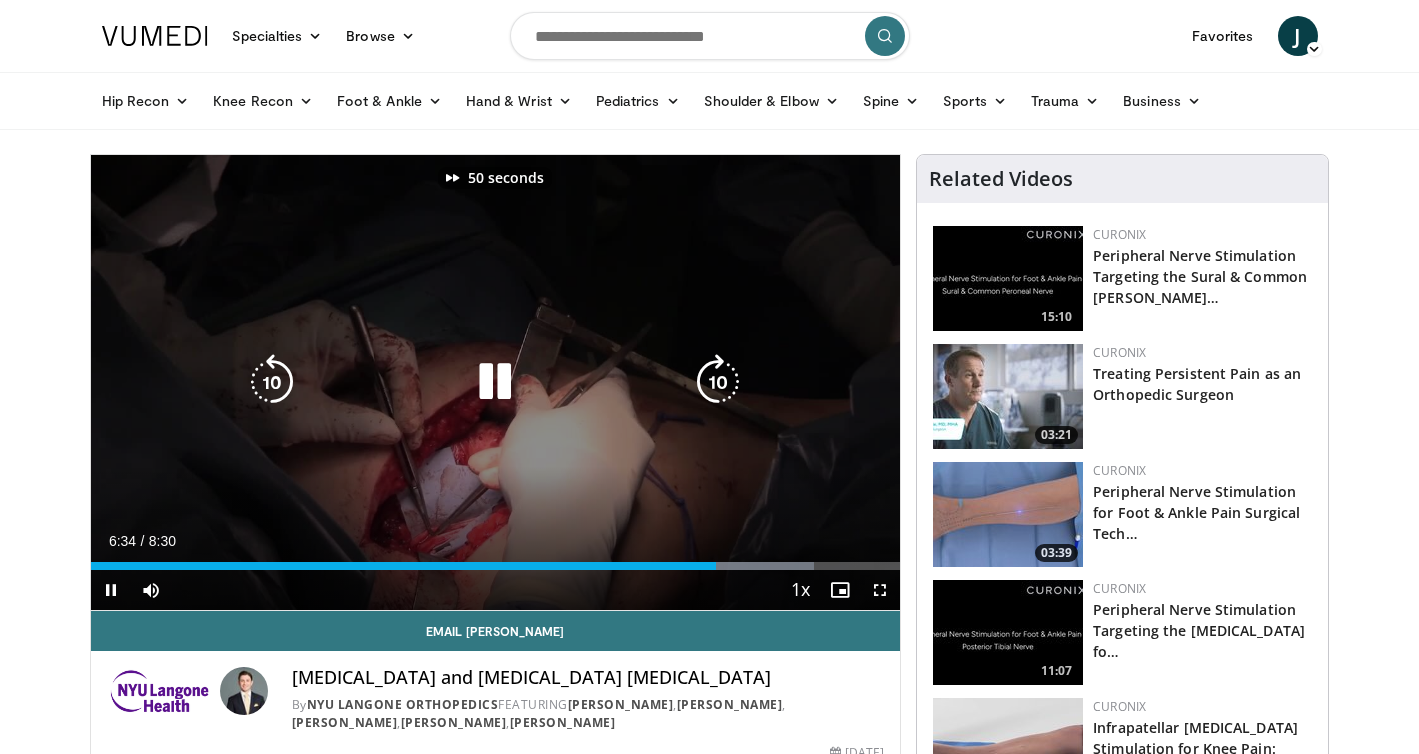 click at bounding box center (718, 382) 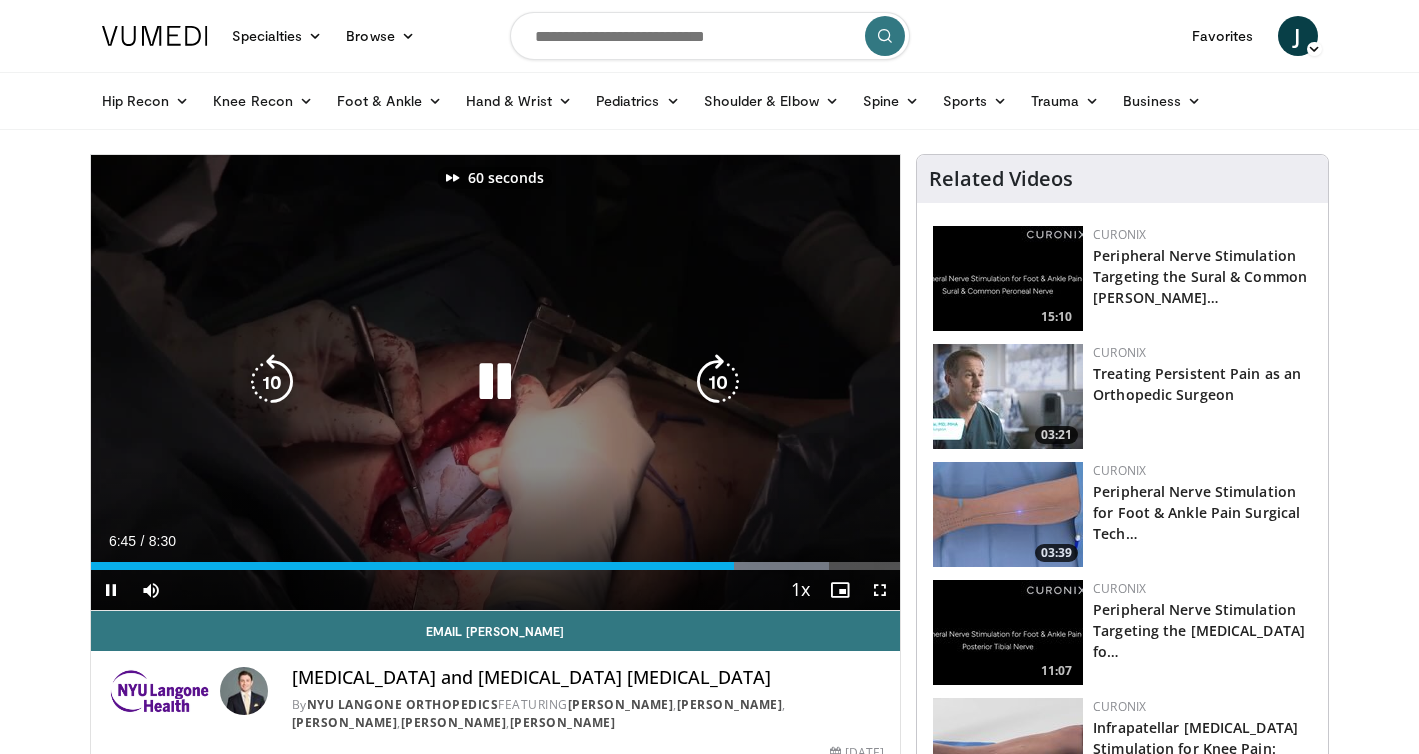 click at bounding box center [718, 382] 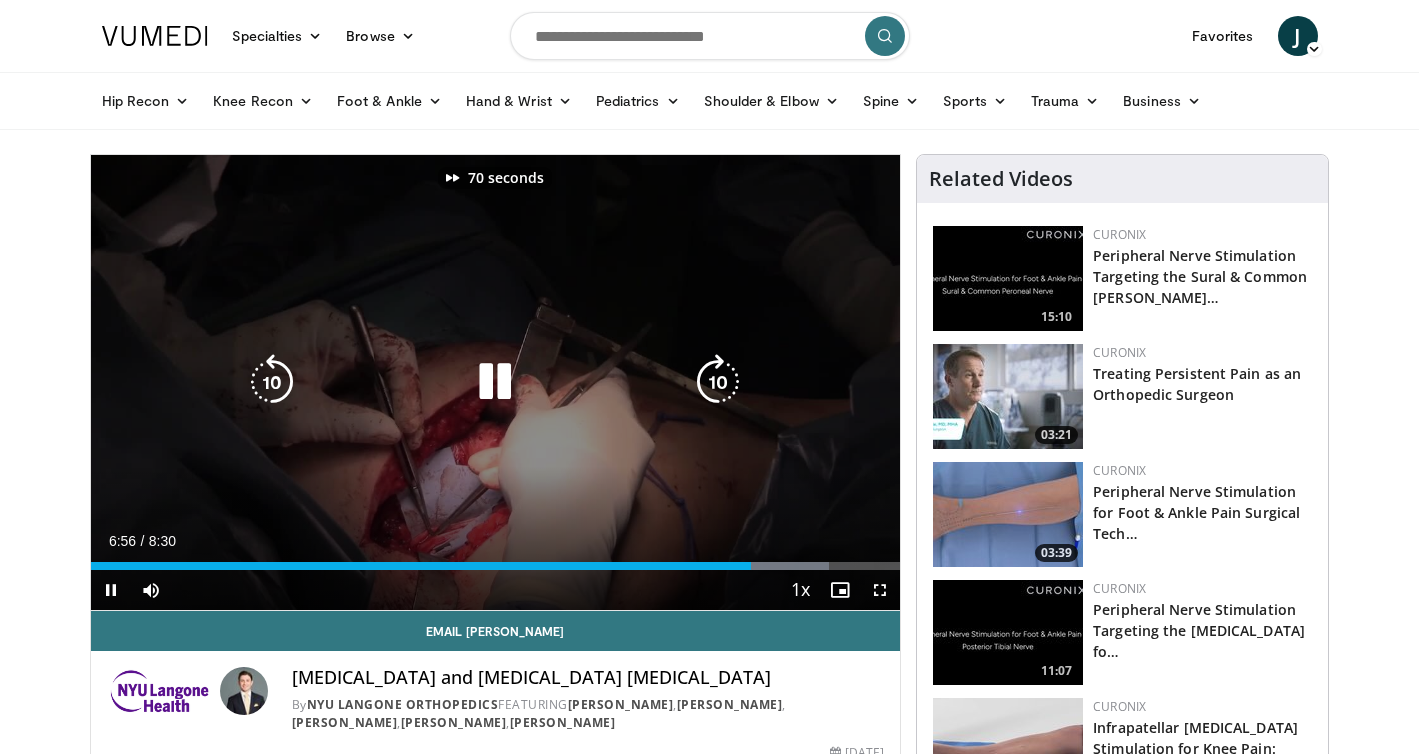 click at bounding box center [718, 382] 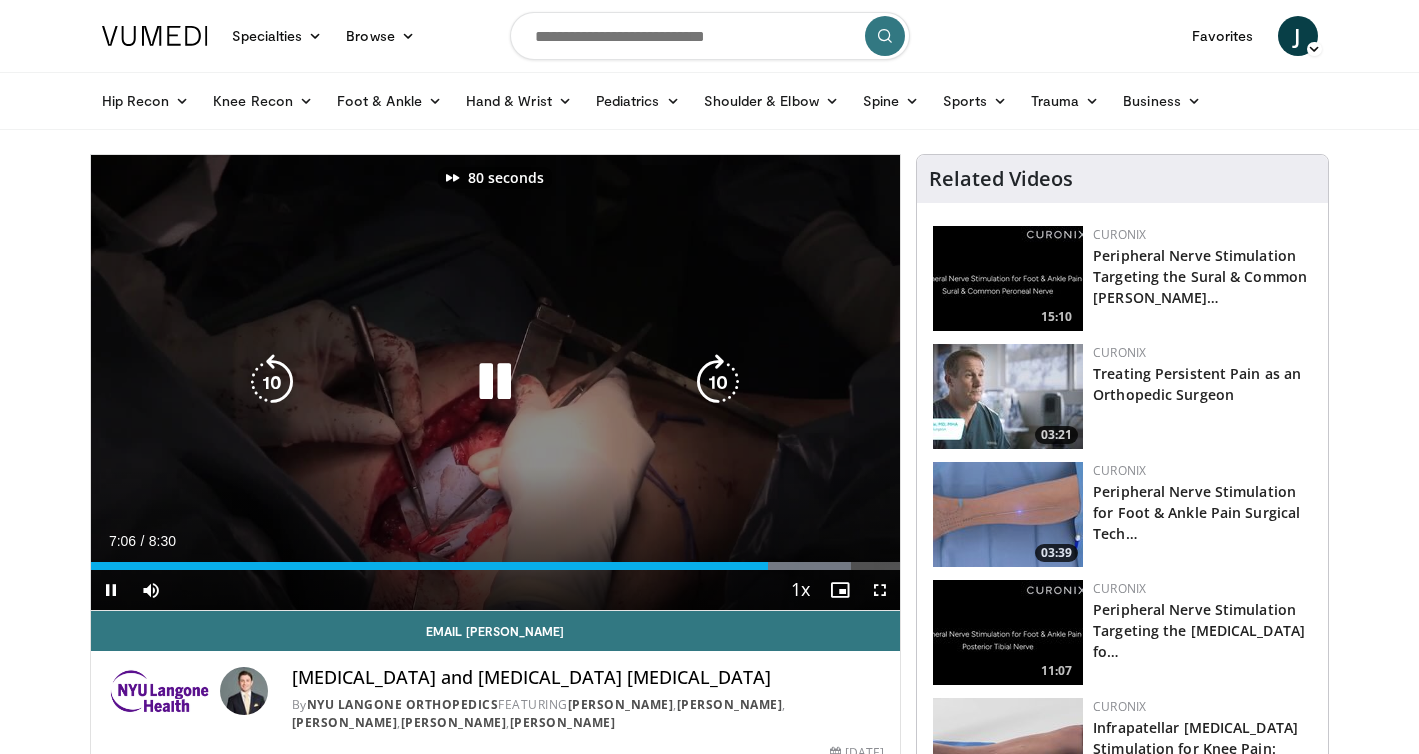 click at bounding box center [718, 382] 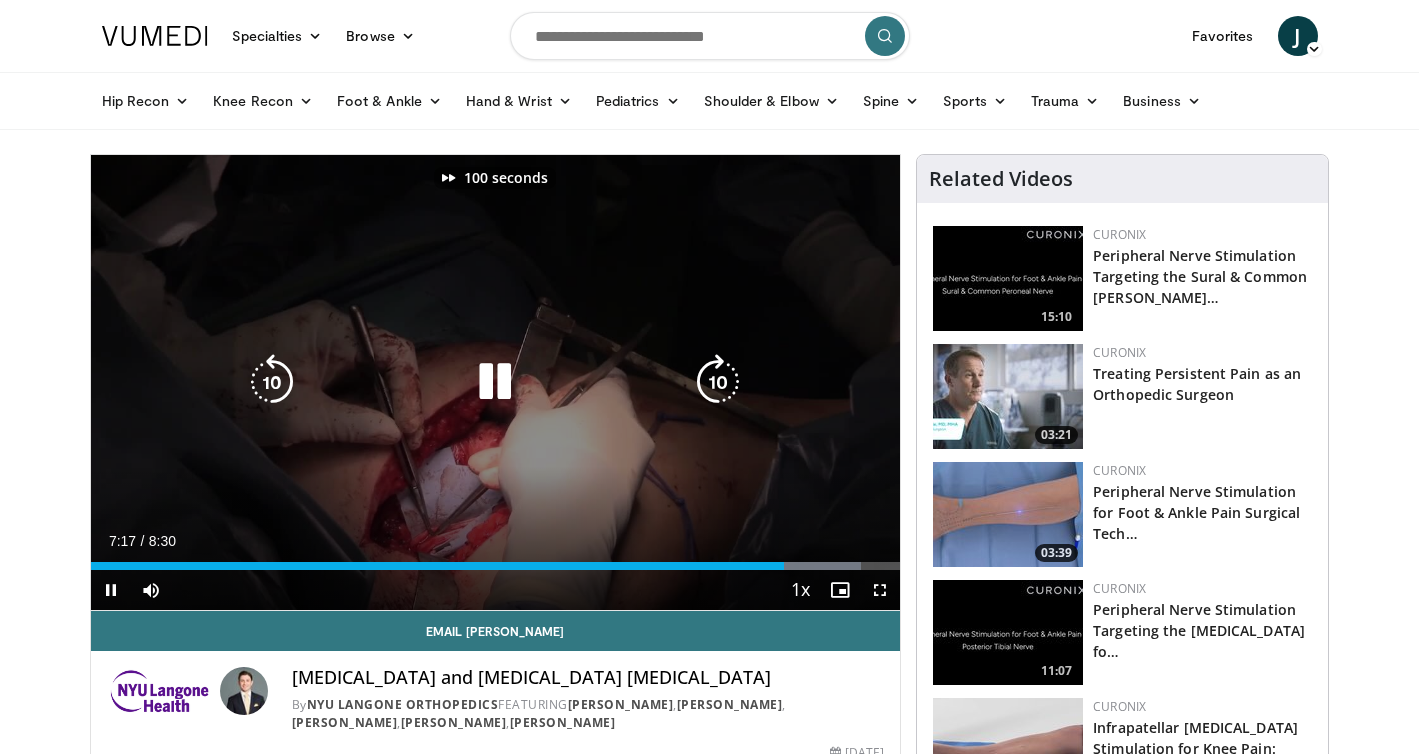 click at bounding box center (718, 382) 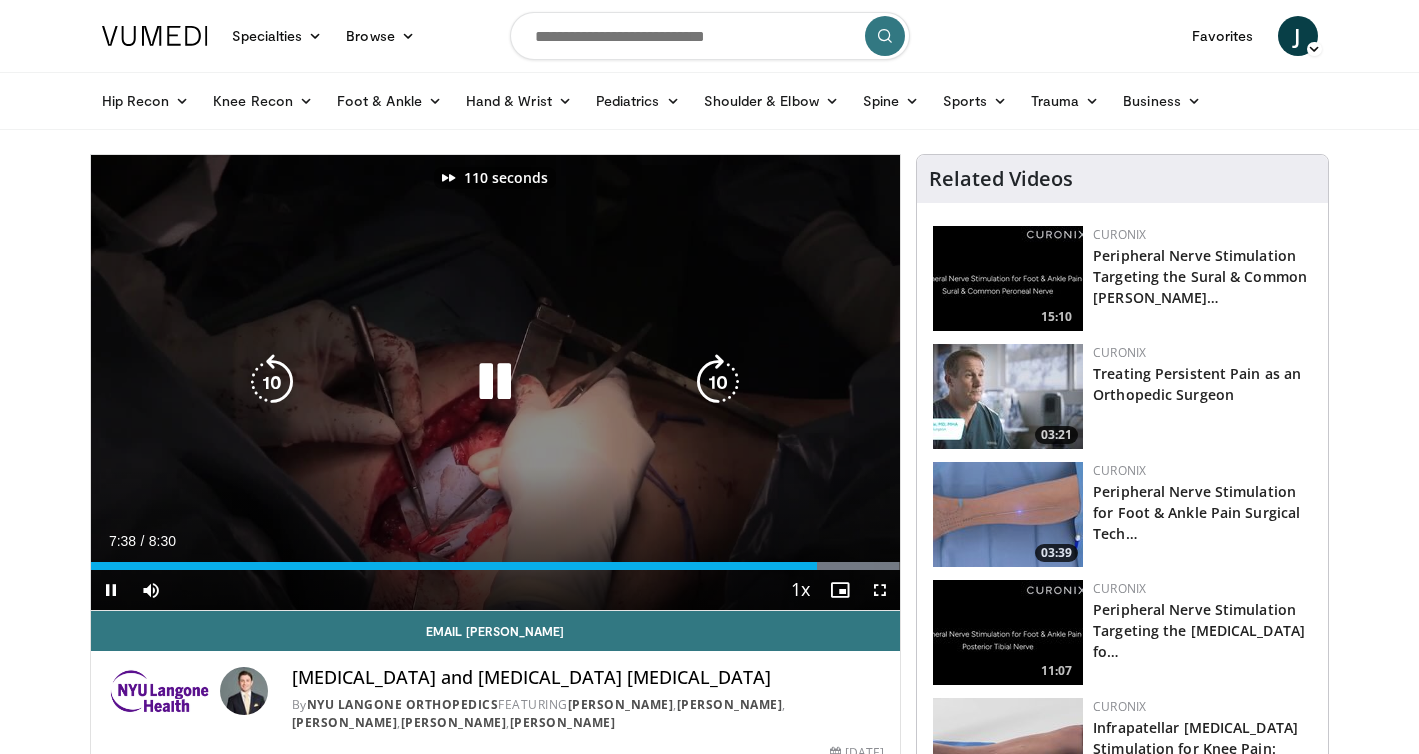 click at bounding box center [495, 382] 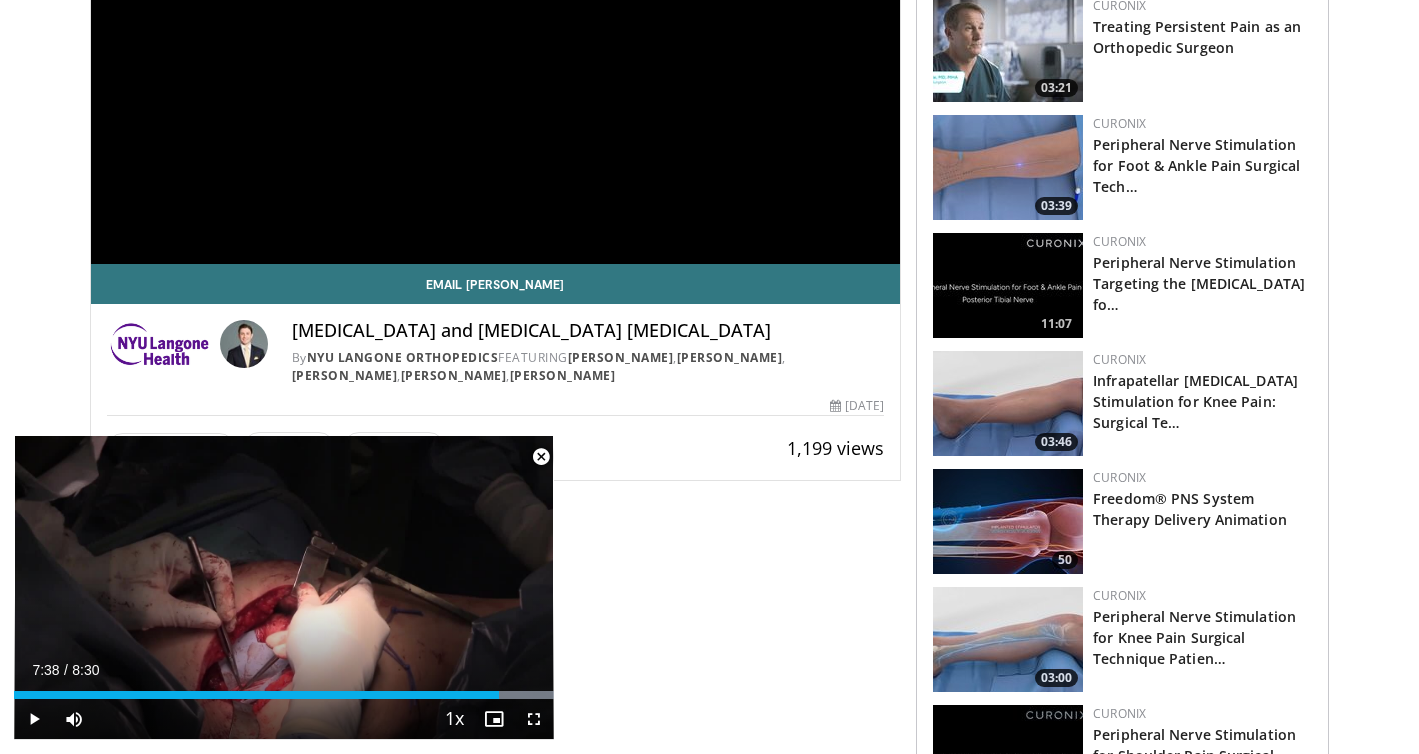 scroll, scrollTop: 0, scrollLeft: 0, axis: both 